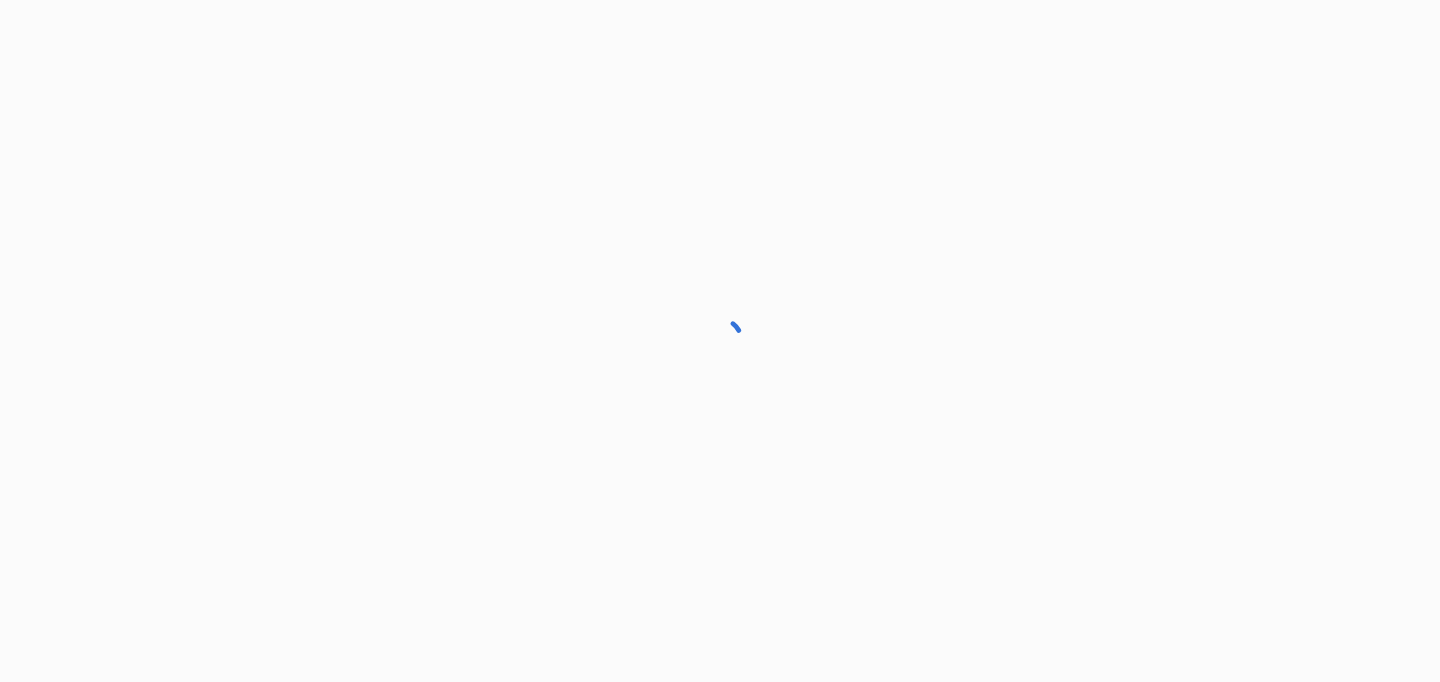 scroll, scrollTop: 0, scrollLeft: 0, axis: both 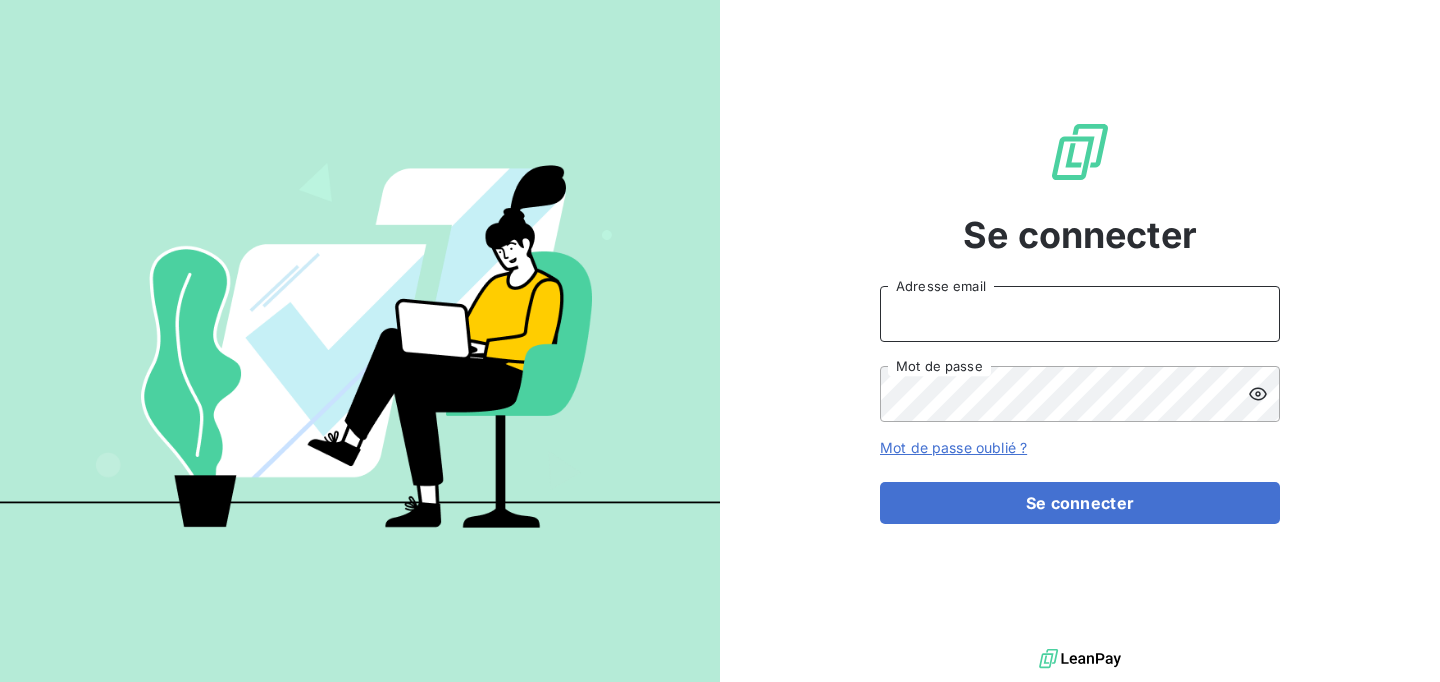 type on "[EMAIL]" 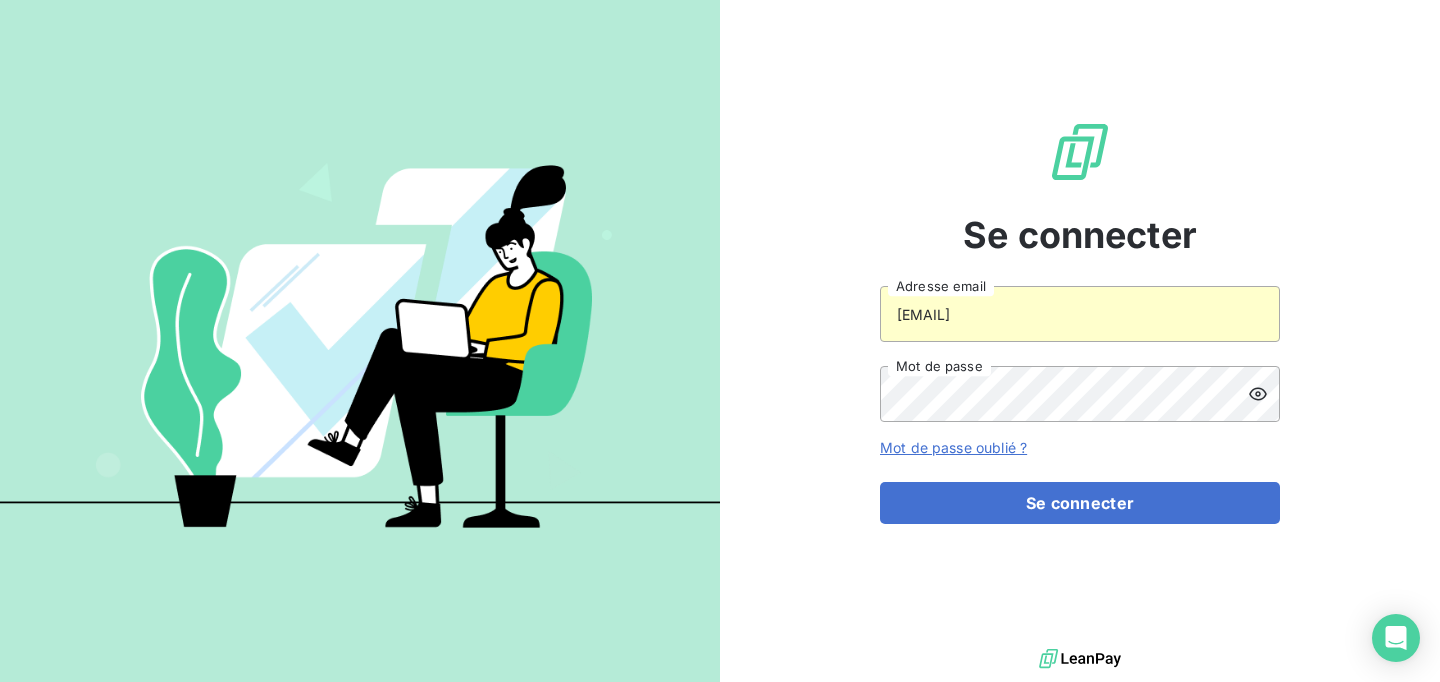 click on "Se connecter [EMAIL] Adresse email Mot de passe Mot de passe oublié ? Se connecter" at bounding box center [1080, 322] 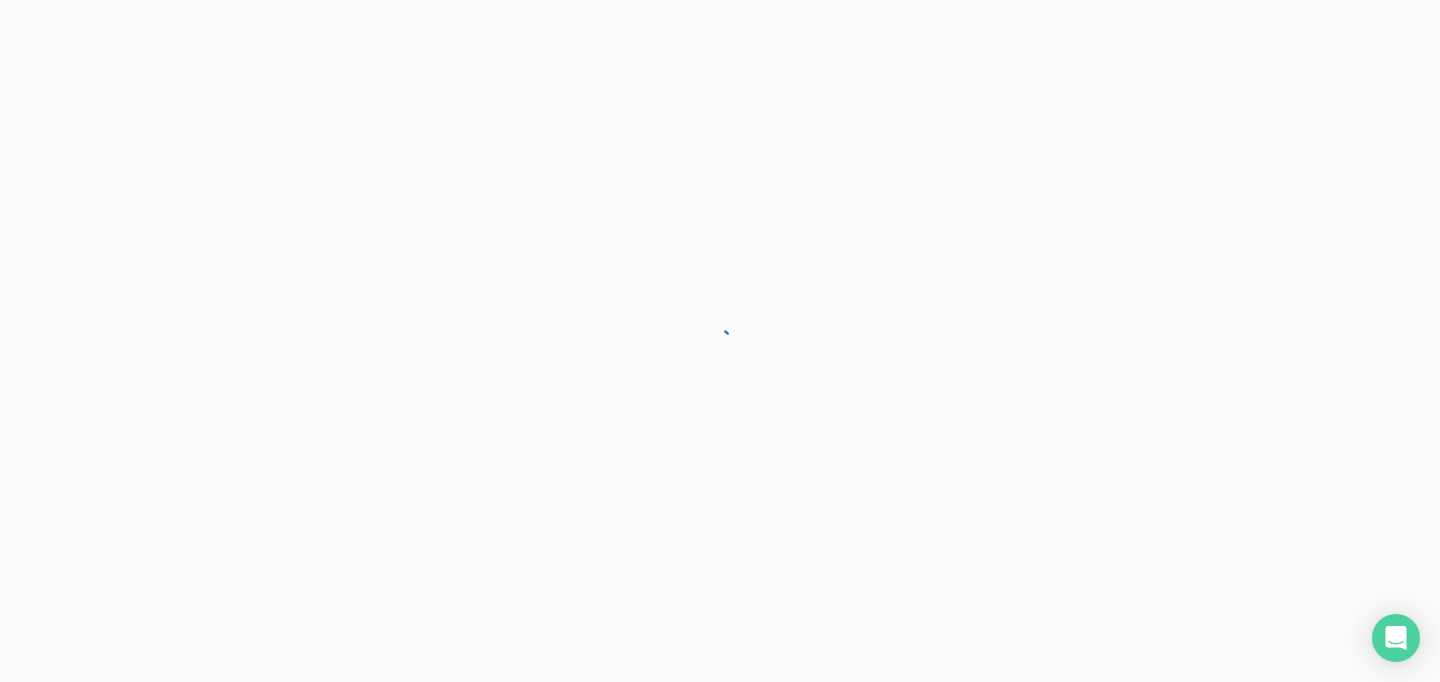 scroll, scrollTop: 0, scrollLeft: 0, axis: both 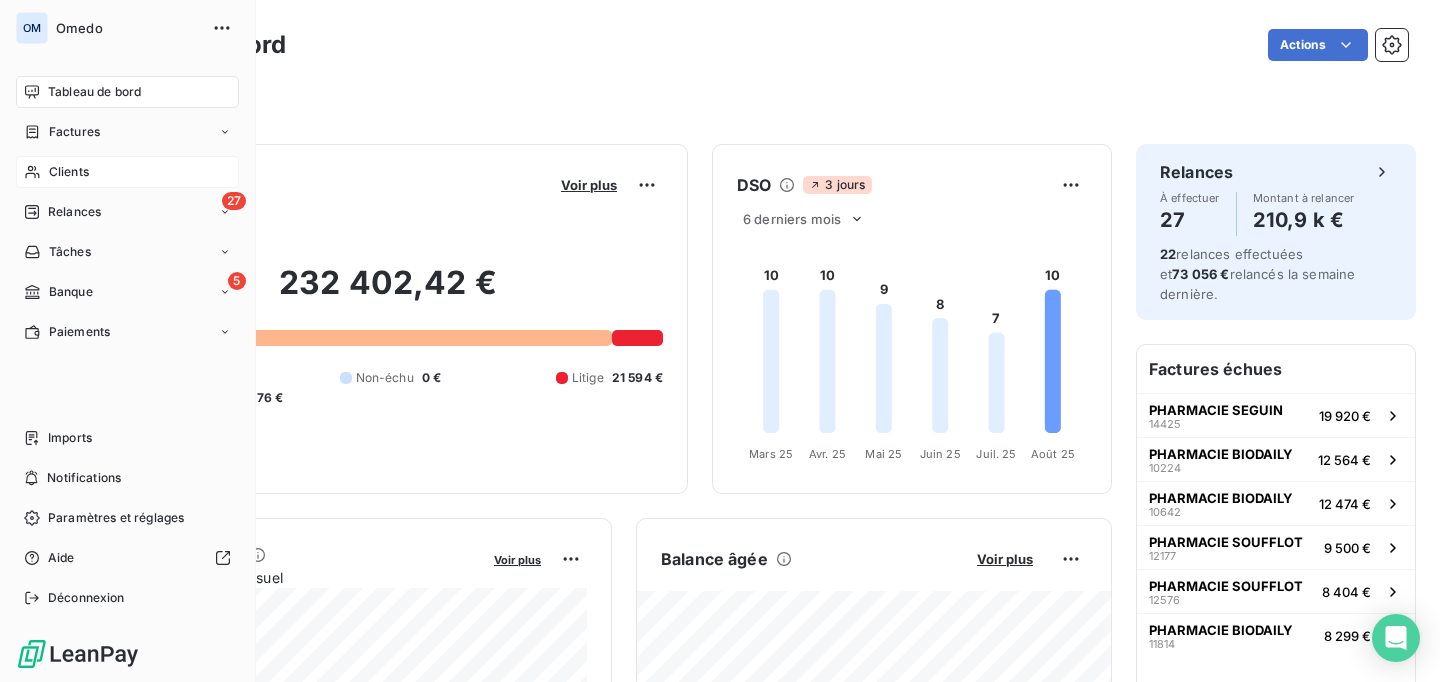 click on "Clients" at bounding box center (127, 172) 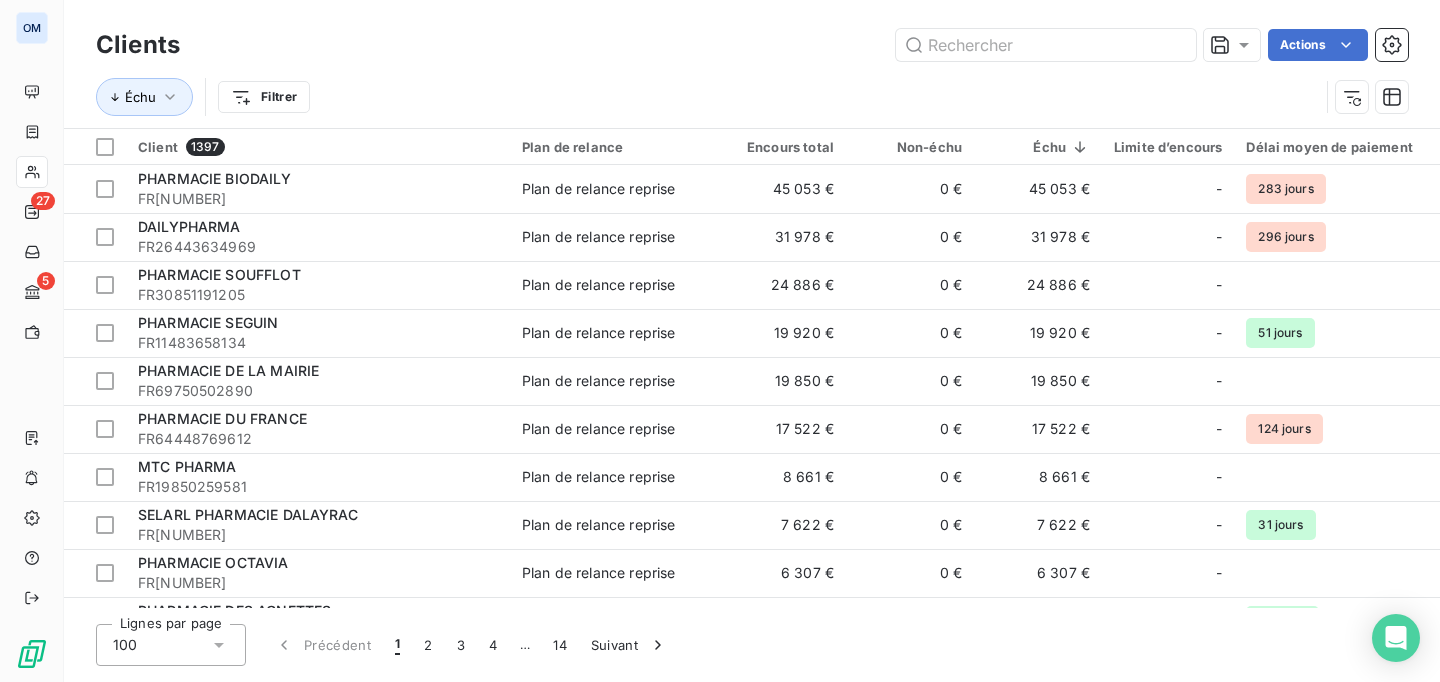 type on "PHARMACIE DE GRAVELLE" 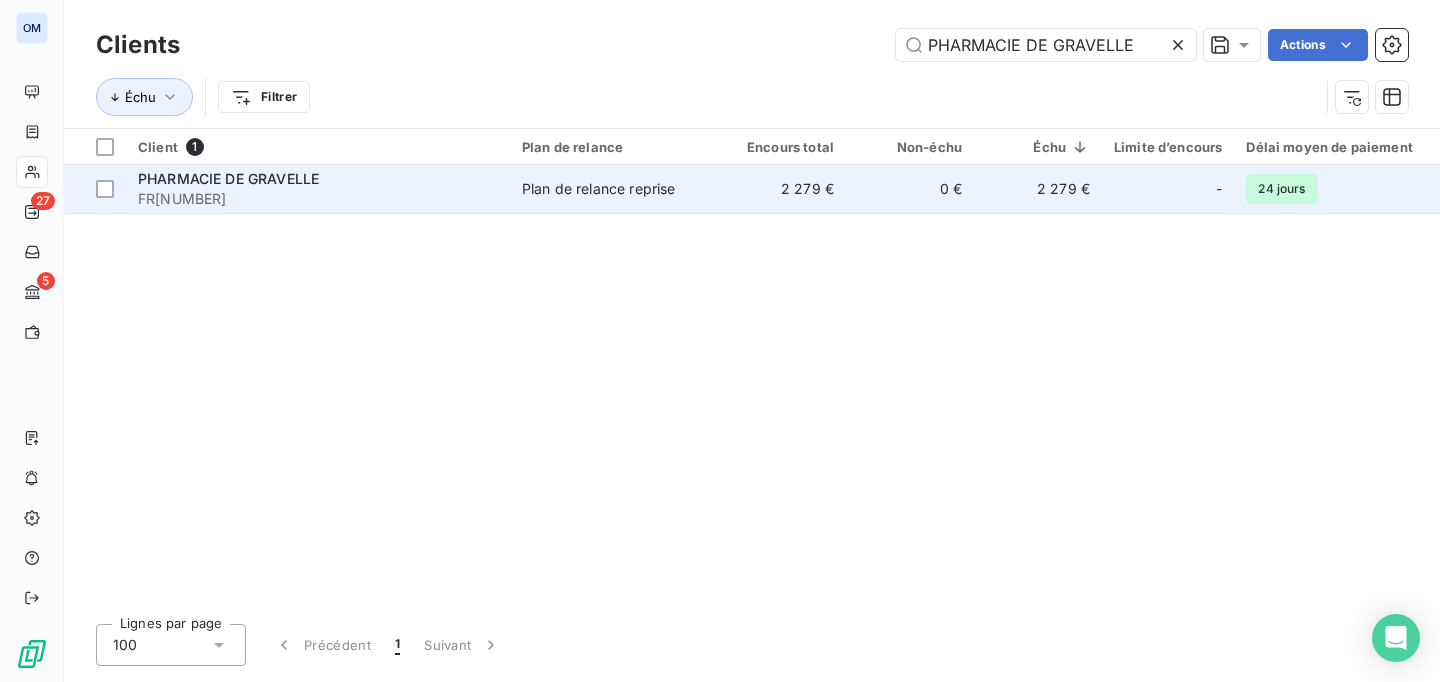 click on "PHARMACIE DE GRAVELLE" at bounding box center (318, 179) 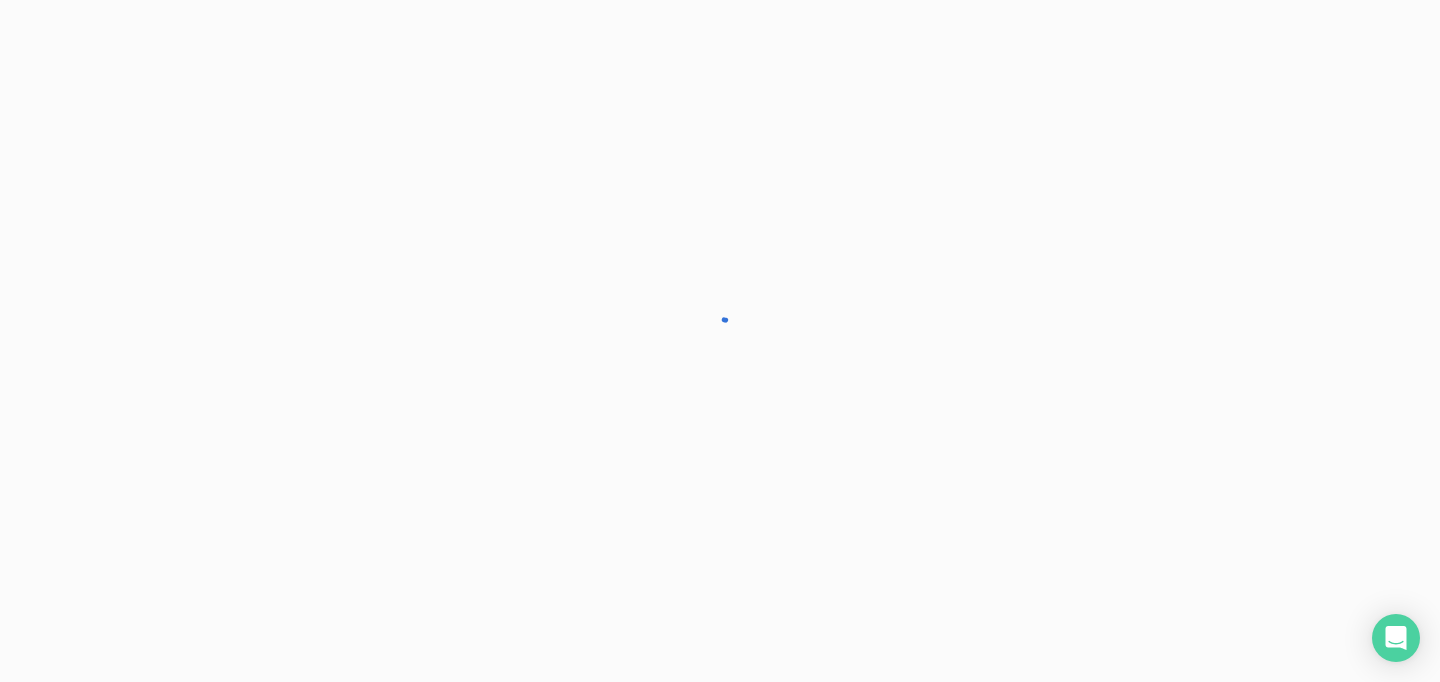 click at bounding box center [720, 341] 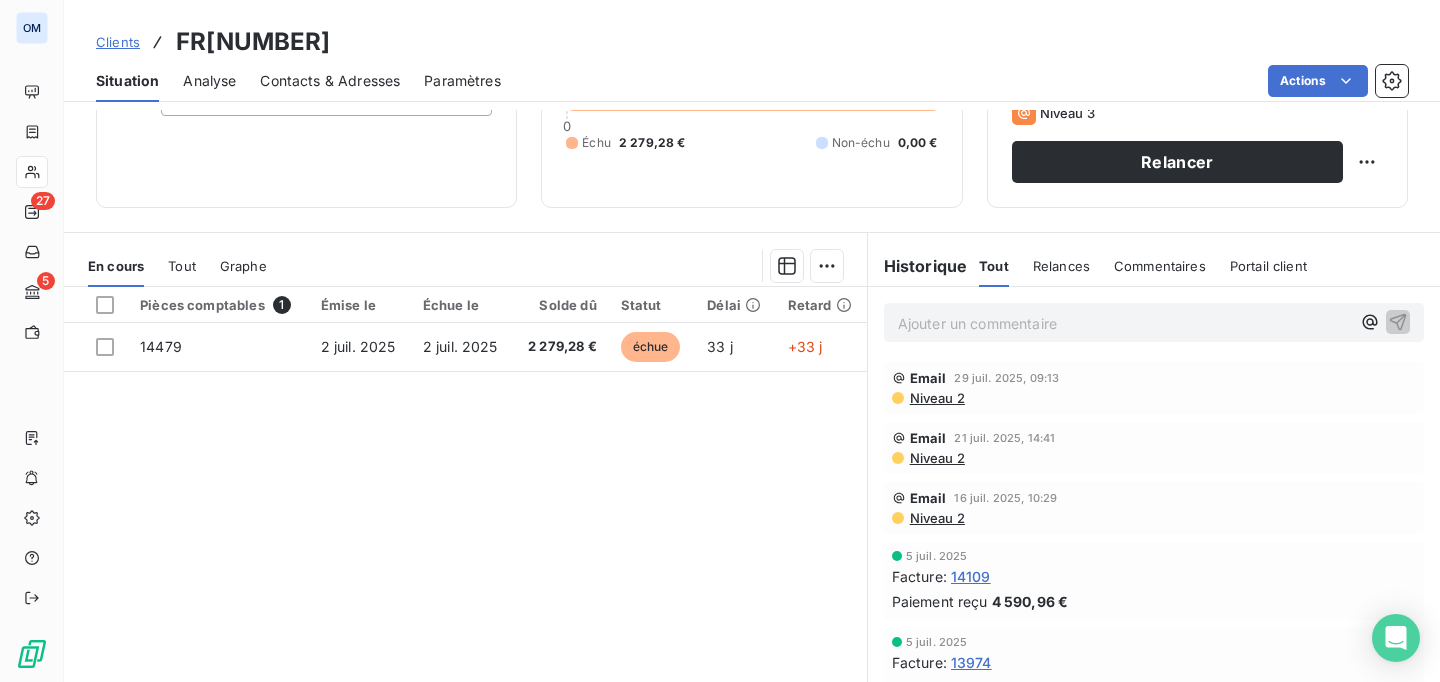 scroll, scrollTop: 173, scrollLeft: 0, axis: vertical 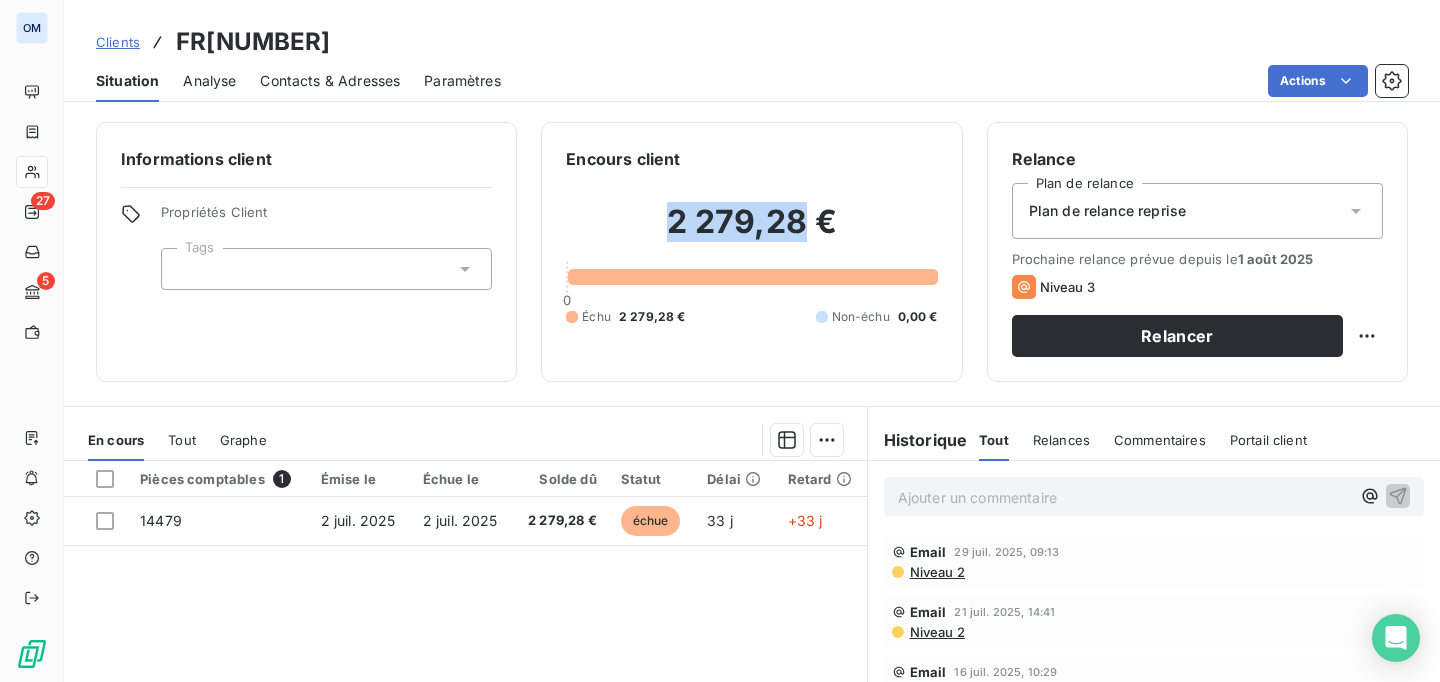 drag, startPoint x: 671, startPoint y: 218, endPoint x: 804, endPoint y: 220, distance: 133.01503 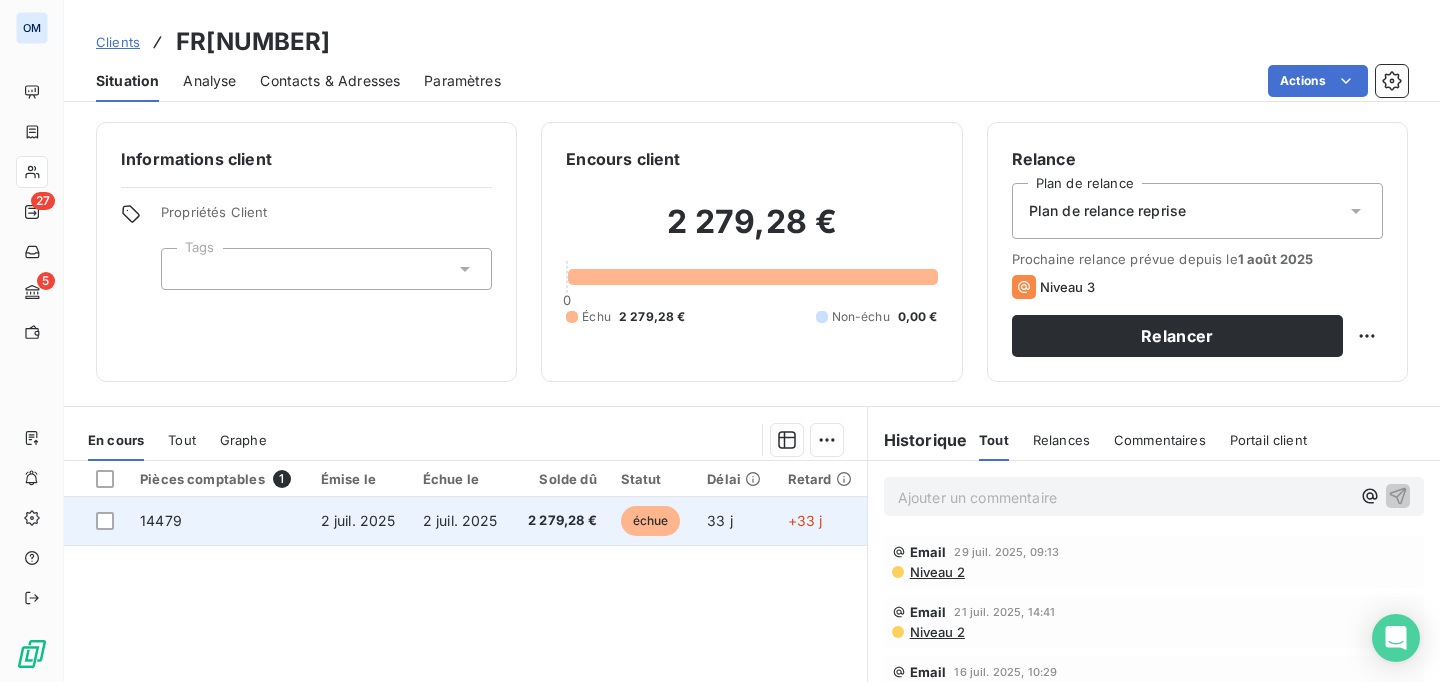 click on "2 juil. 2025" at bounding box center [358, 520] 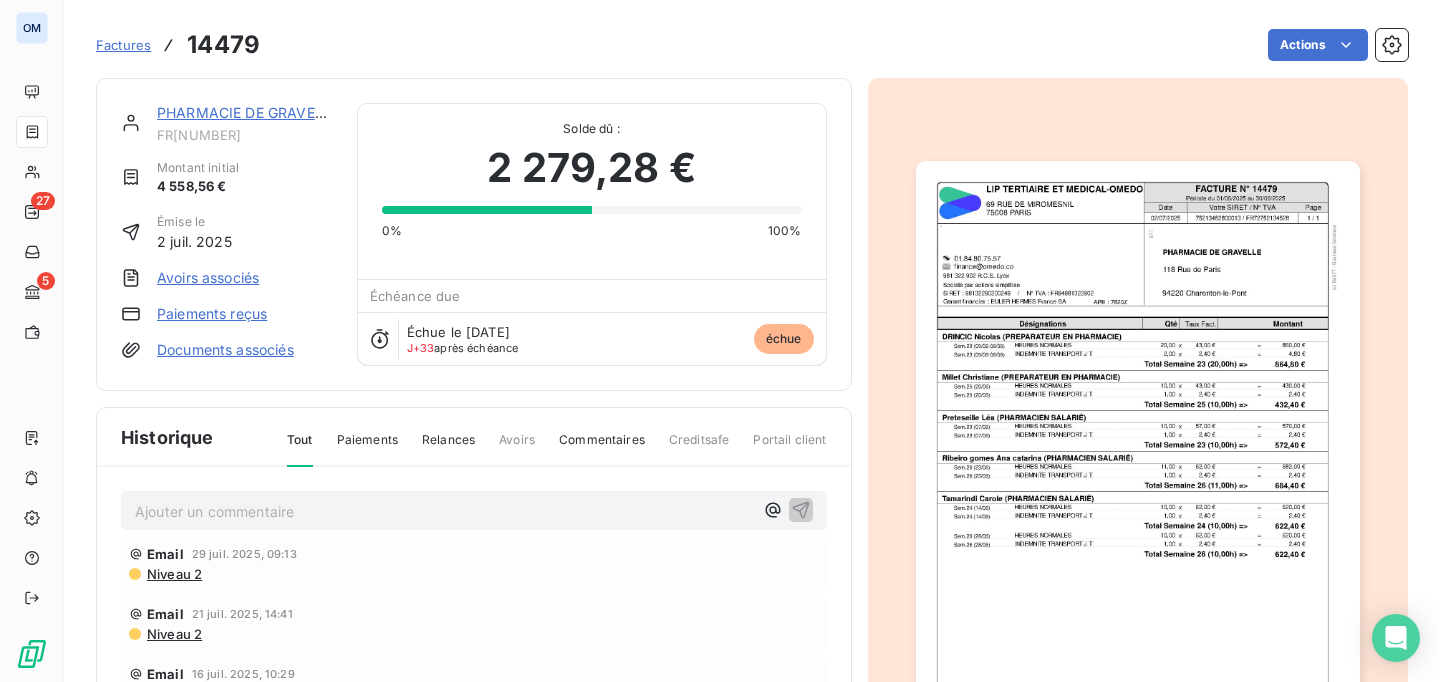 click on "Paiements reçus" at bounding box center [212, 314] 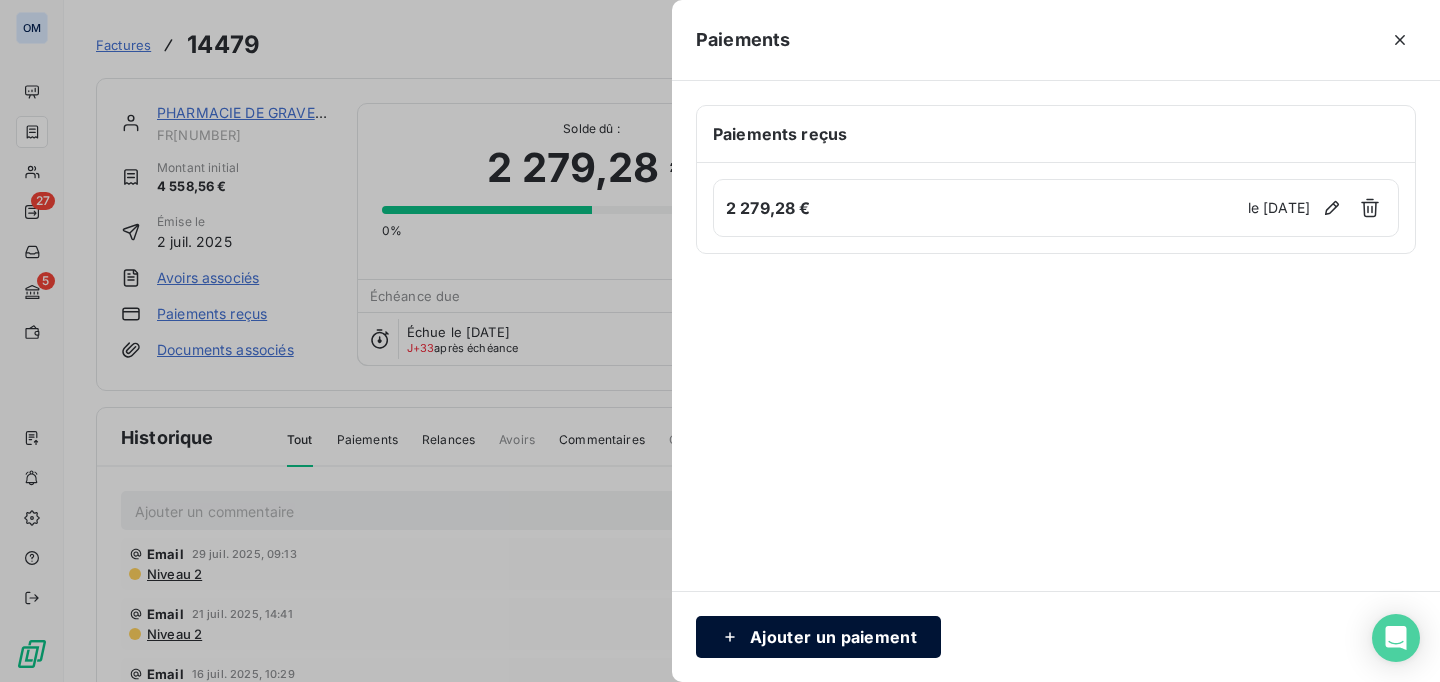 click on "Ajouter un paiement" at bounding box center (818, 637) 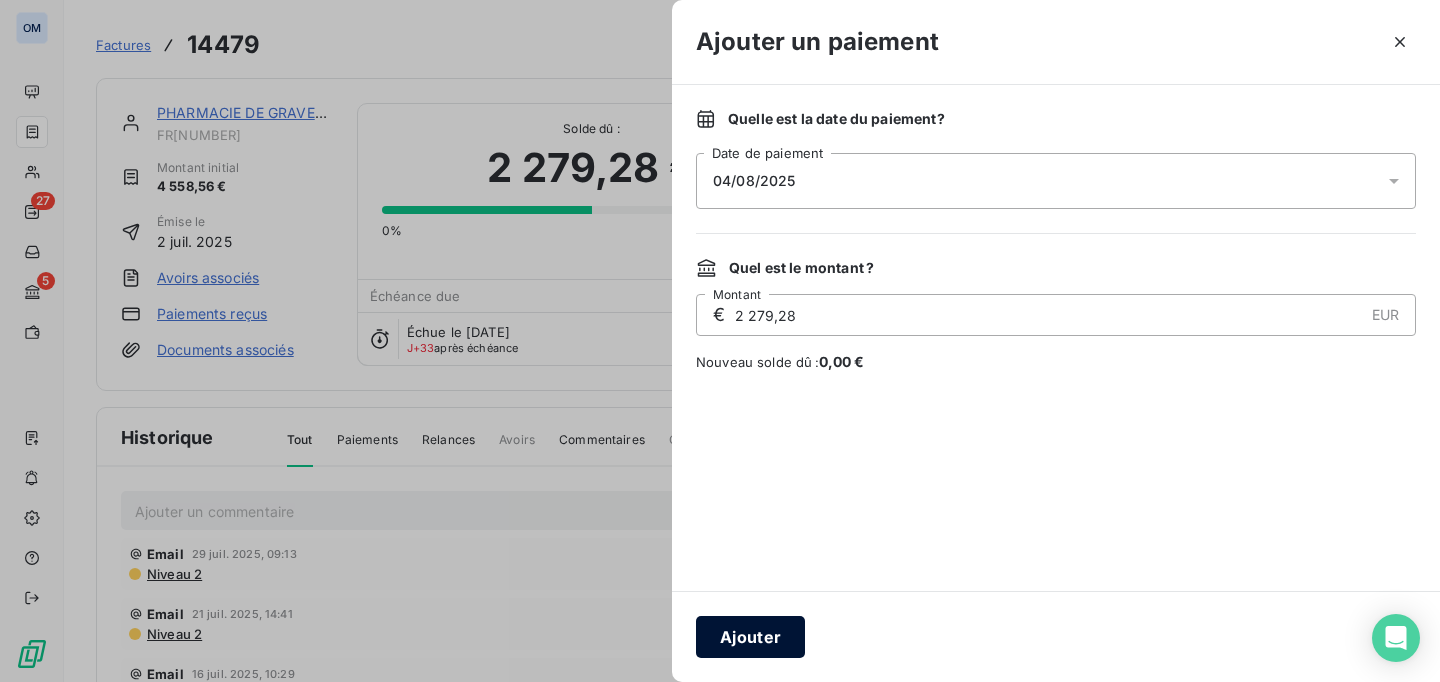 click on "Ajouter" at bounding box center (750, 637) 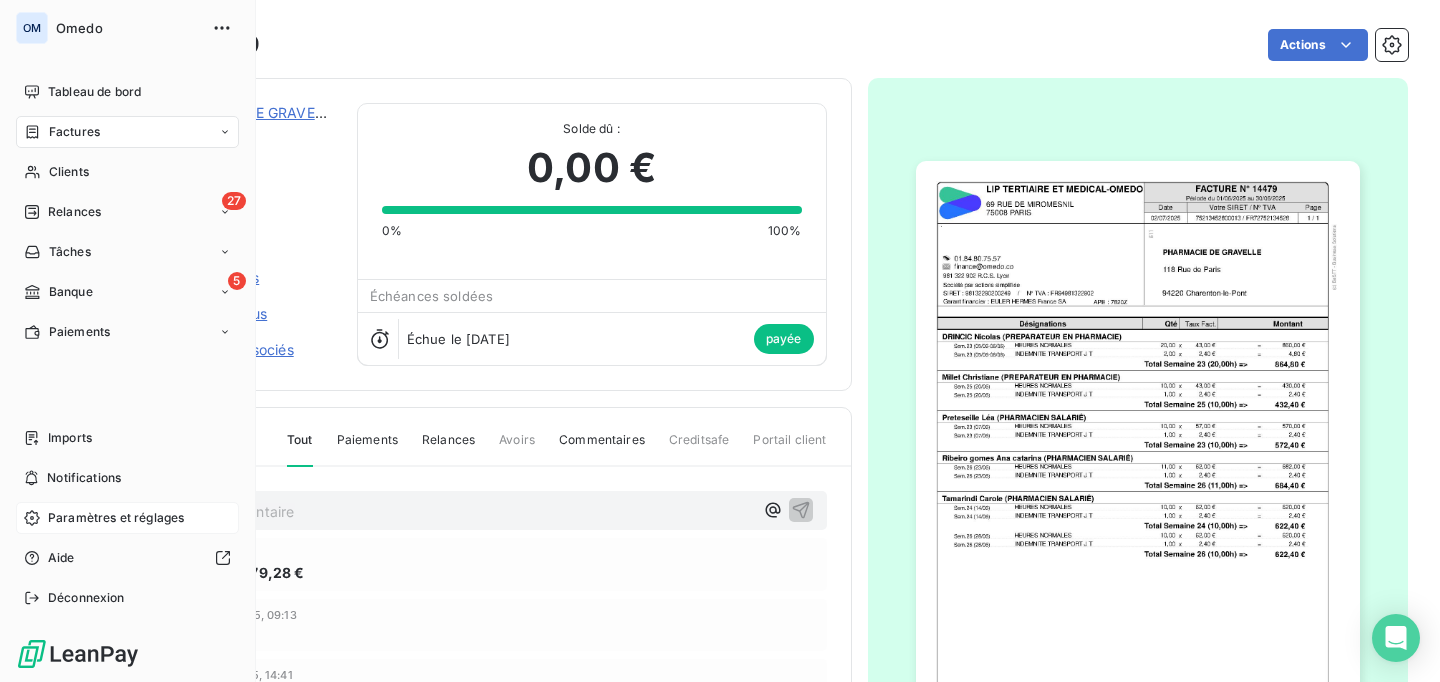 click on "Paramètres et réglages" at bounding box center [116, 518] 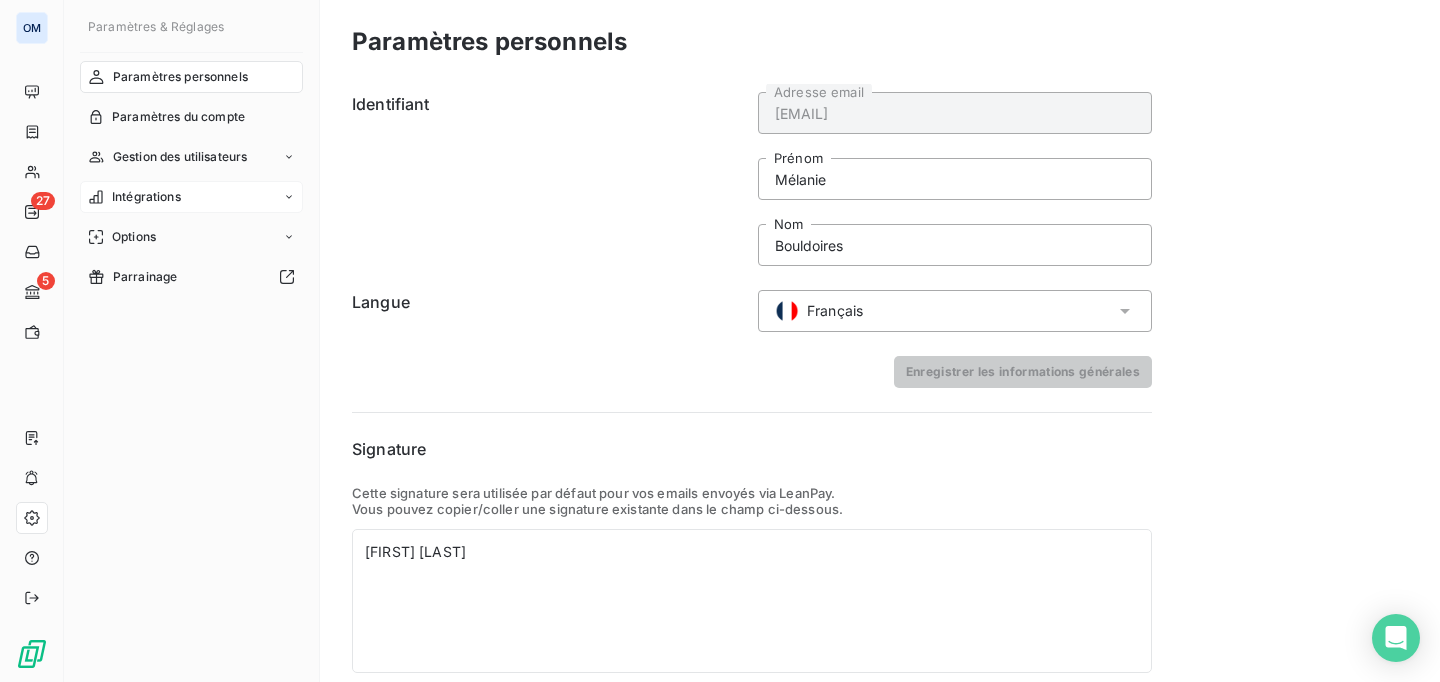 click on "Intégrations" at bounding box center (191, 197) 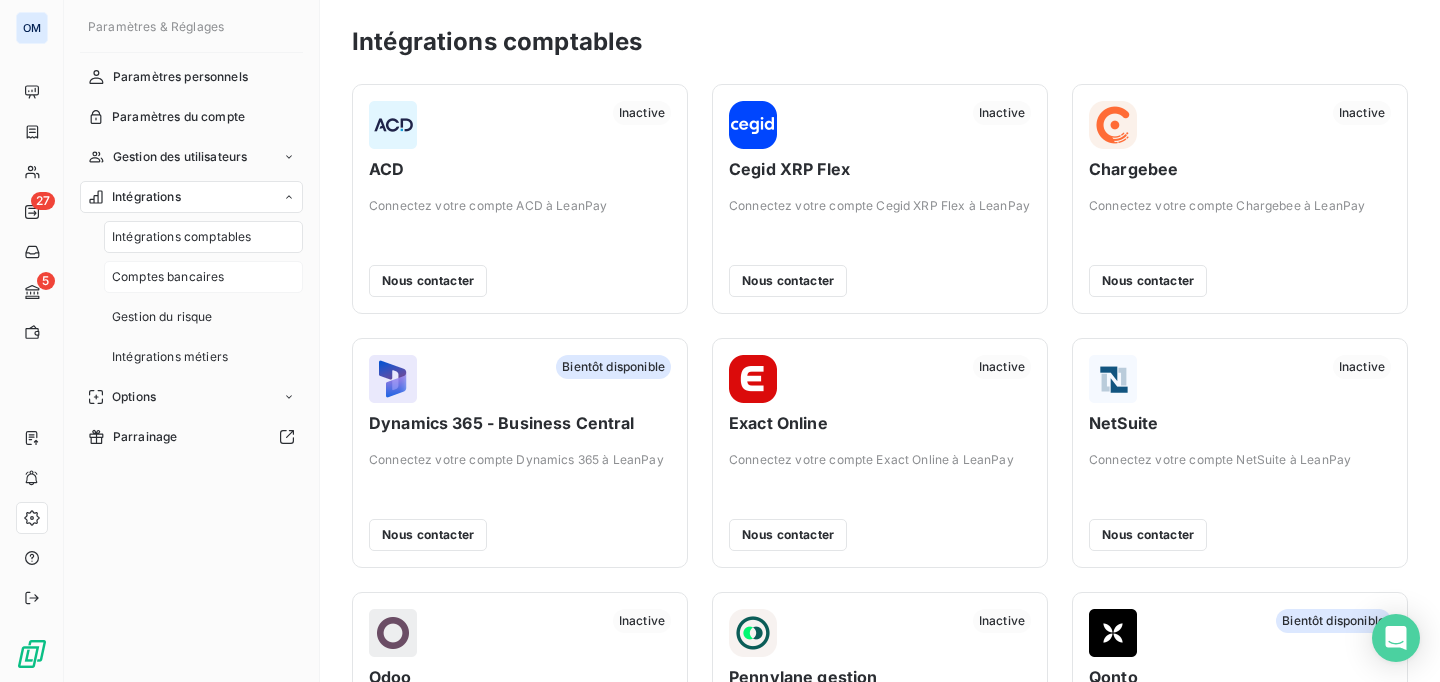 click on "Comptes bancaires" at bounding box center [168, 277] 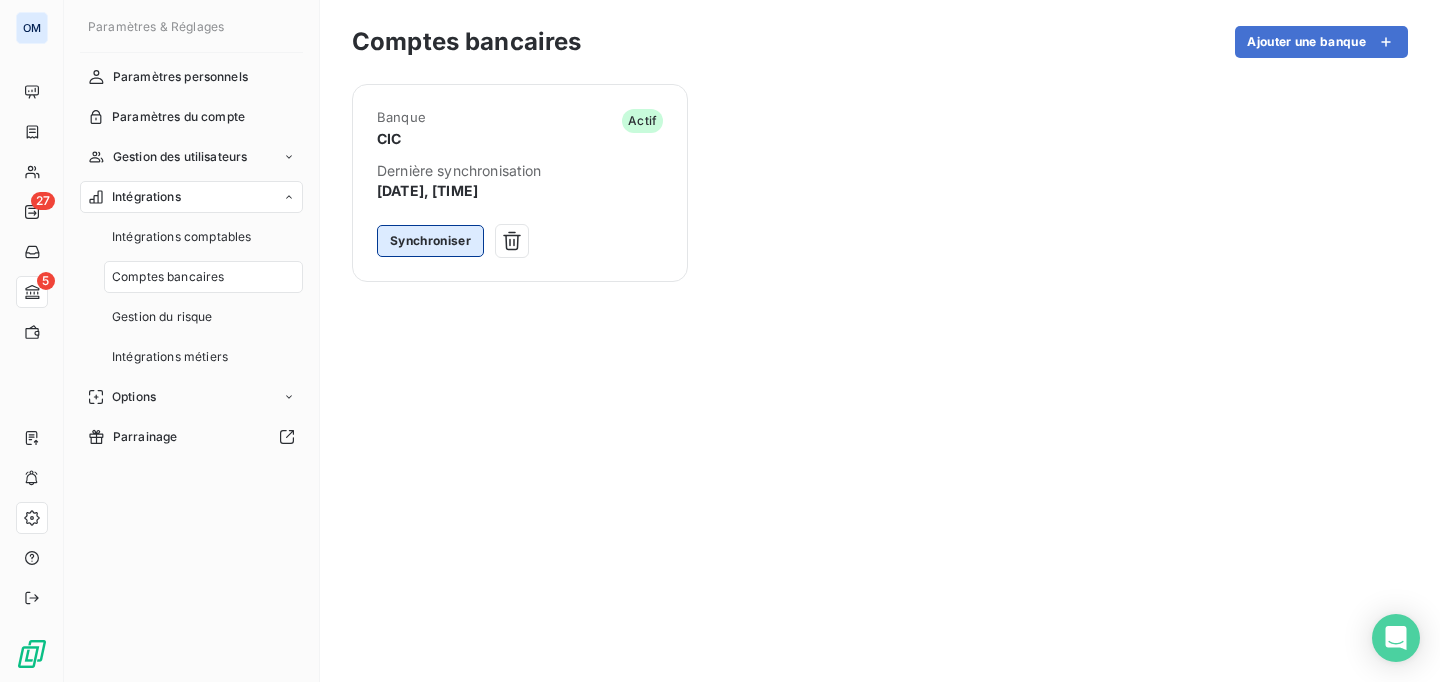 click on "Synchroniser" at bounding box center [430, 241] 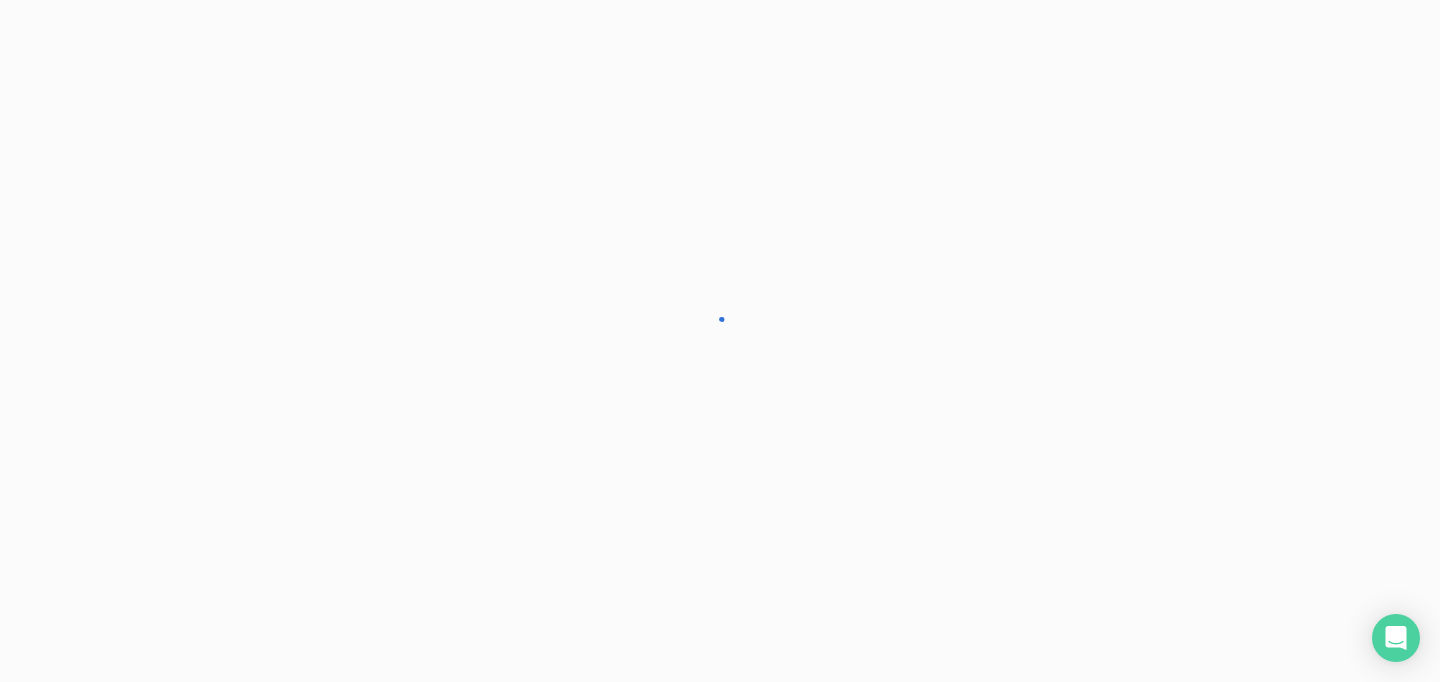 scroll, scrollTop: 0, scrollLeft: 0, axis: both 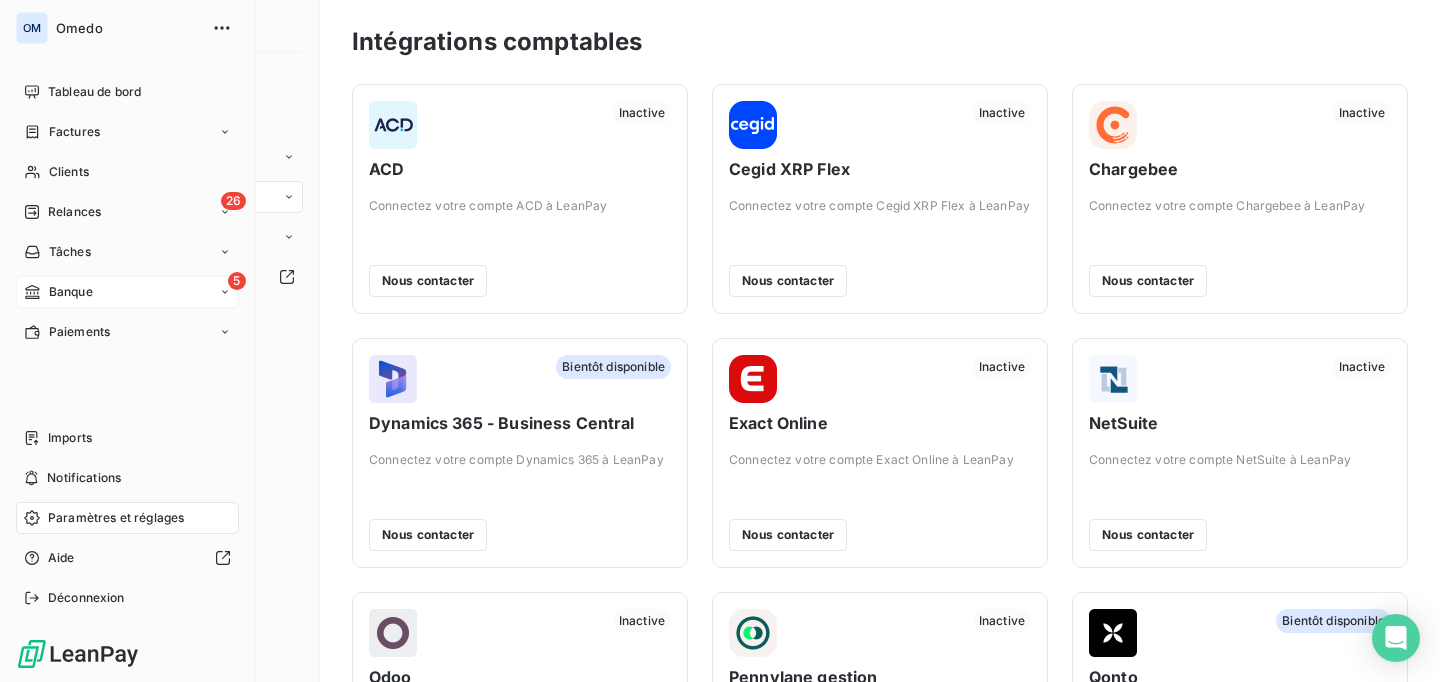 click on "Banque" at bounding box center [71, 292] 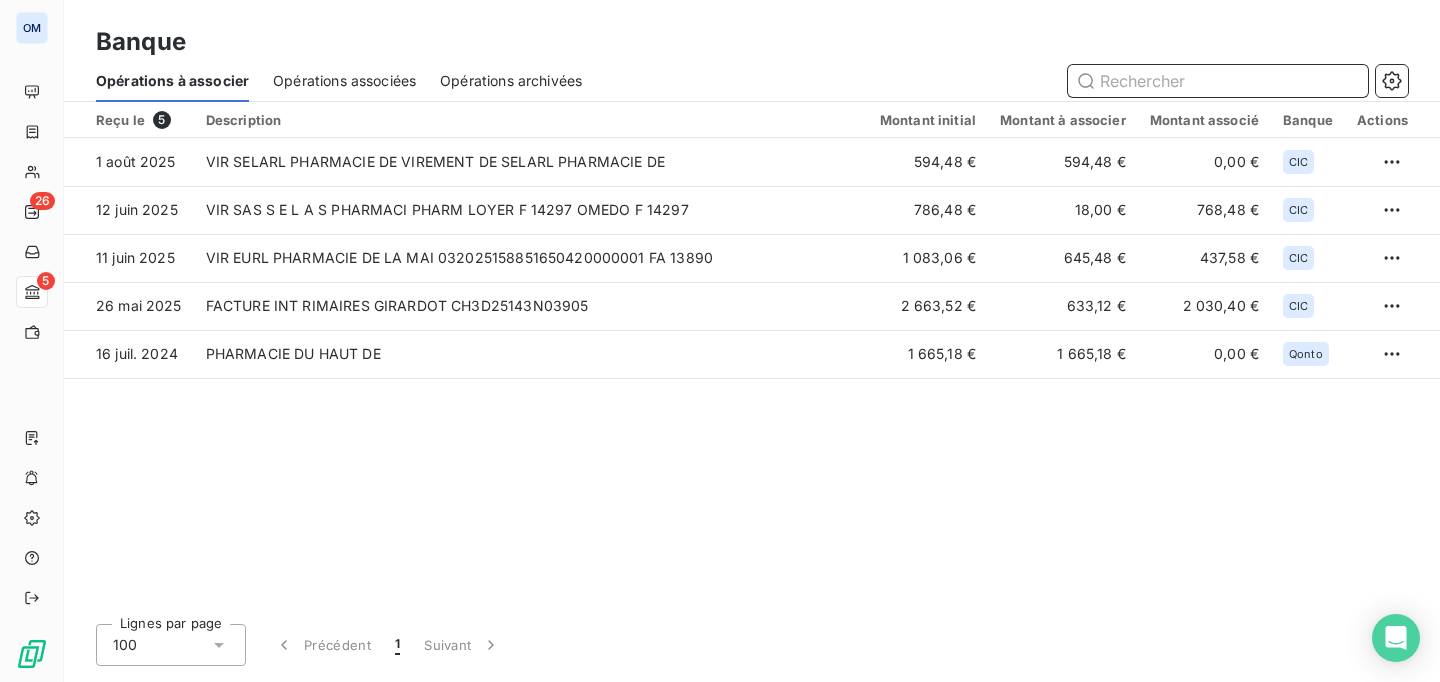 click on "Opérations associées" at bounding box center (344, 81) 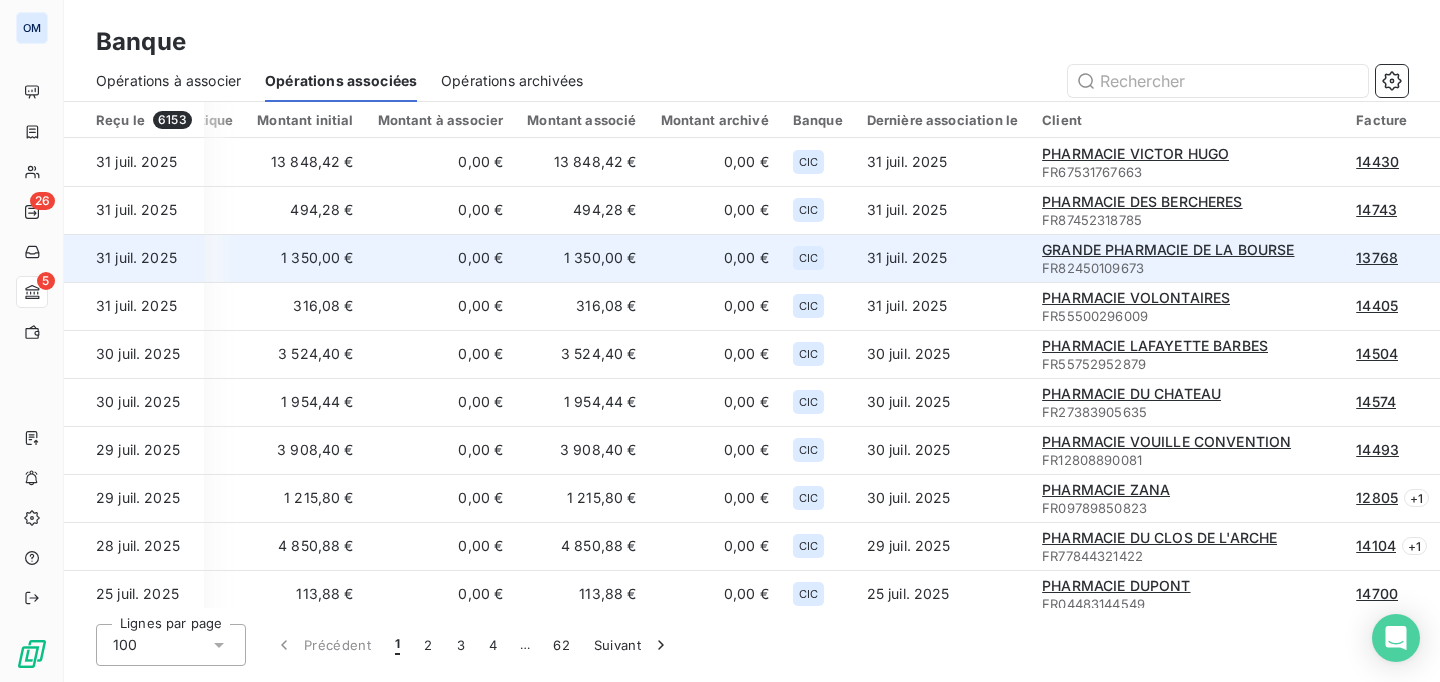 scroll, scrollTop: 0, scrollLeft: 0, axis: both 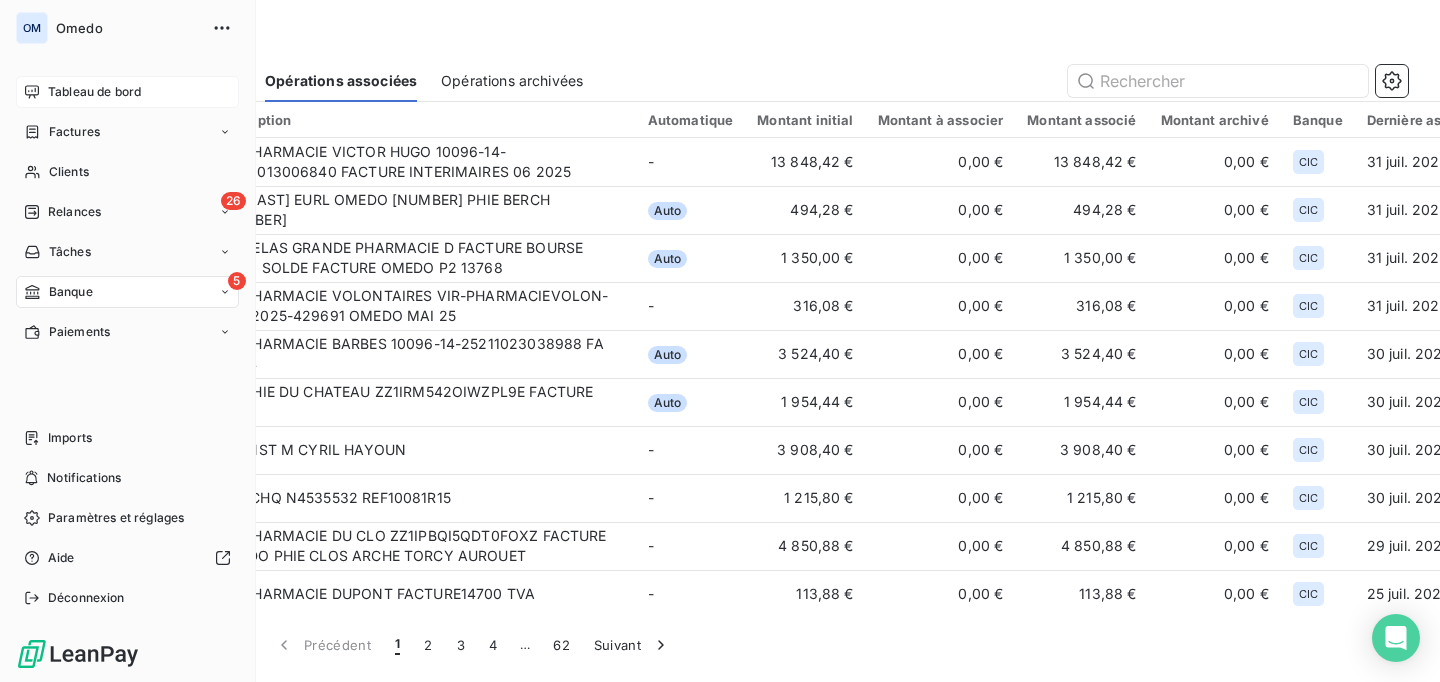 click on "Tableau de bord" at bounding box center [127, 92] 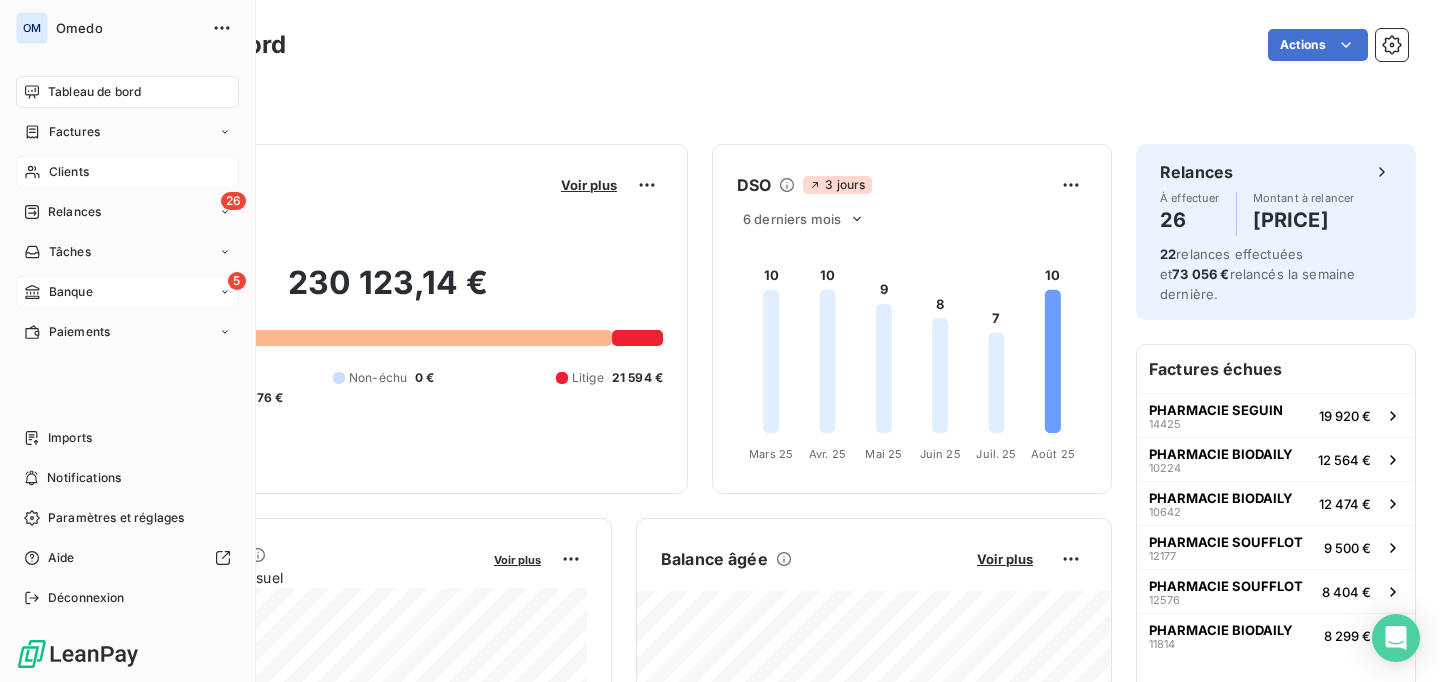 click on "Clients" at bounding box center (127, 172) 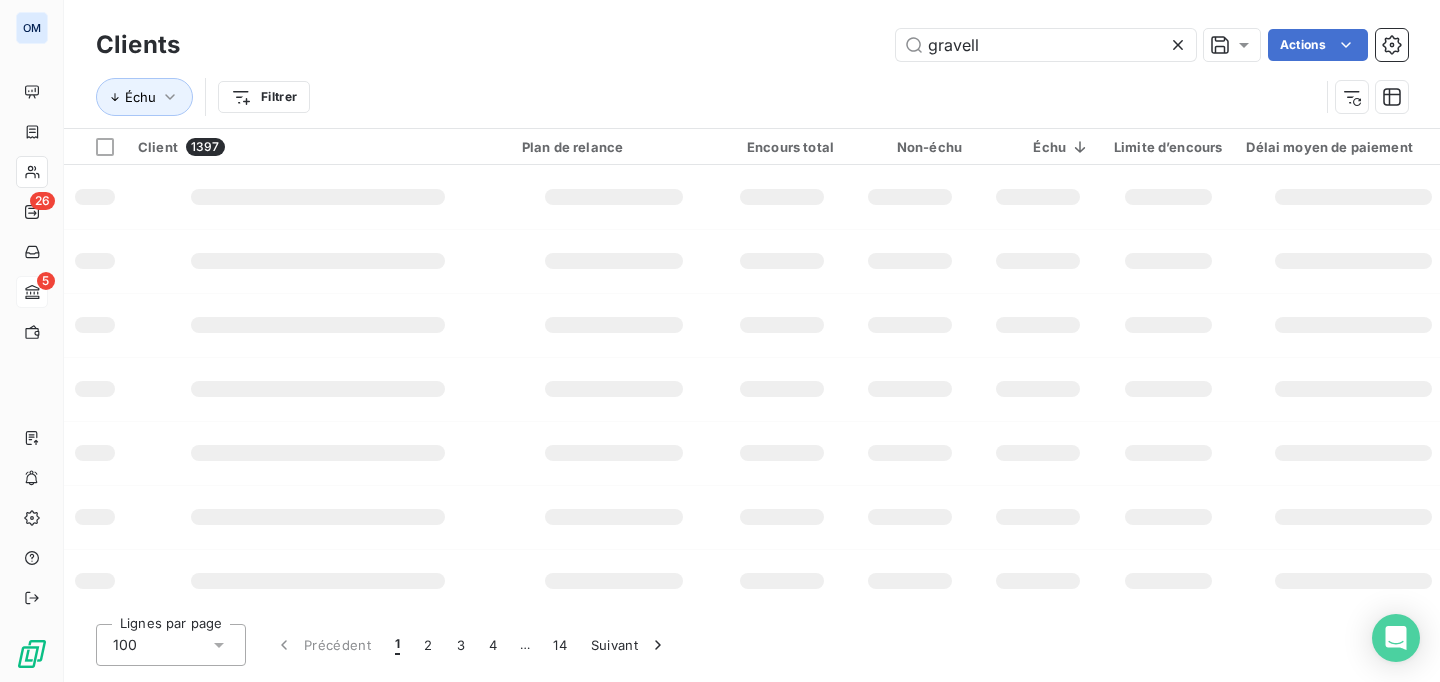 type on "gravelle" 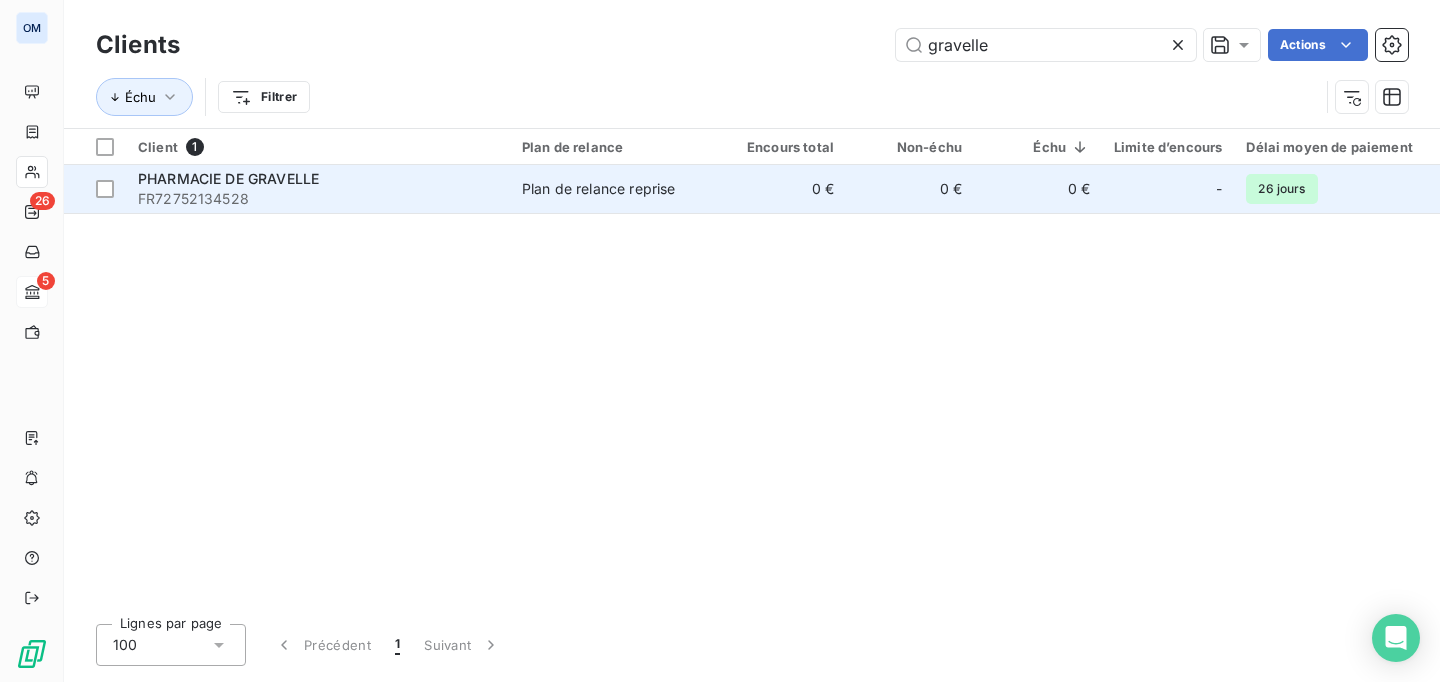 click on "PHARMACIE DE GRAVELLE" at bounding box center [318, 179] 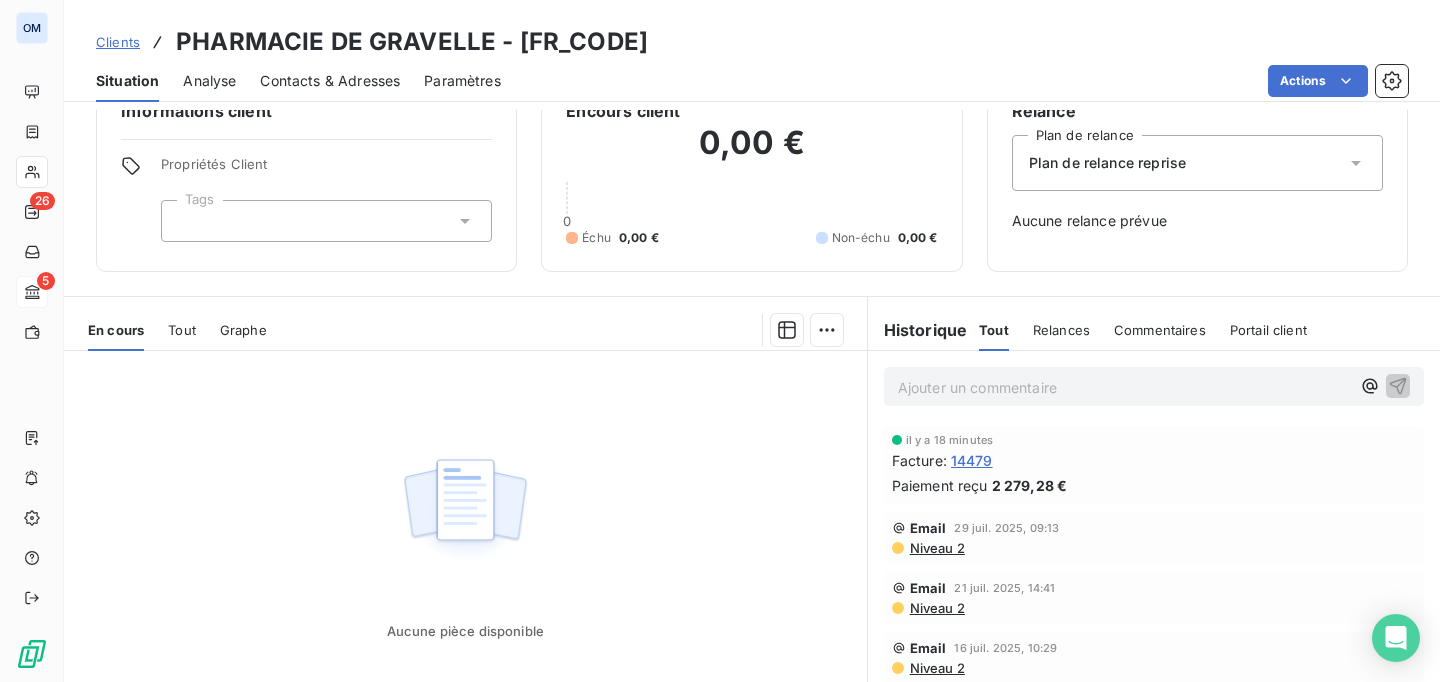 scroll, scrollTop: 56, scrollLeft: 0, axis: vertical 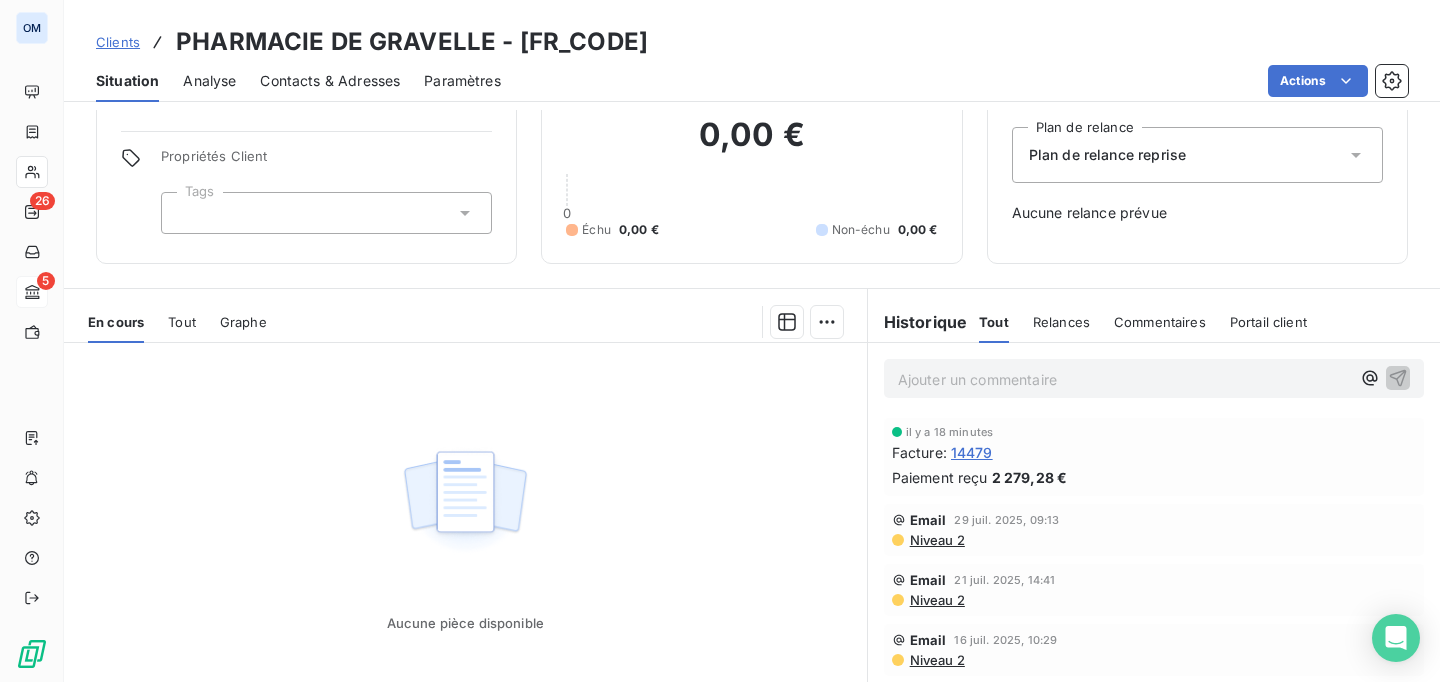 click on "14479" at bounding box center (972, 452) 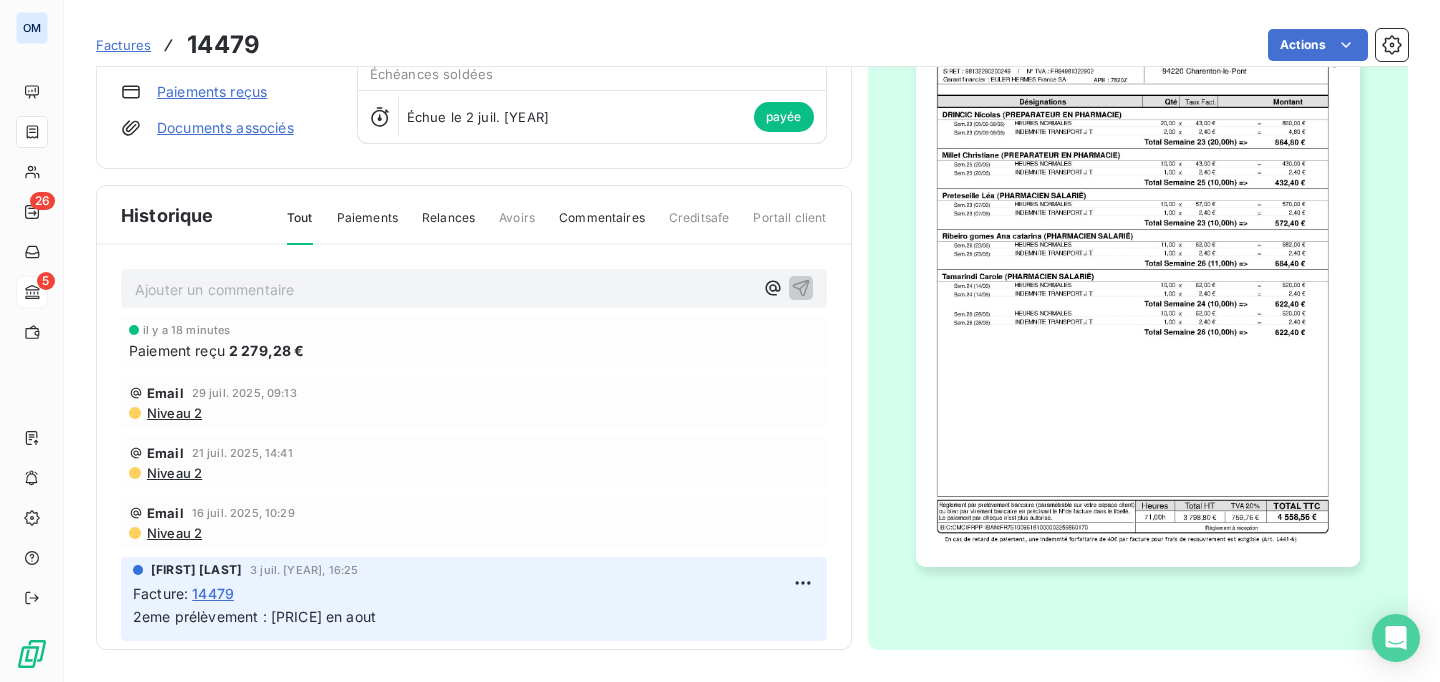 scroll, scrollTop: 0, scrollLeft: 0, axis: both 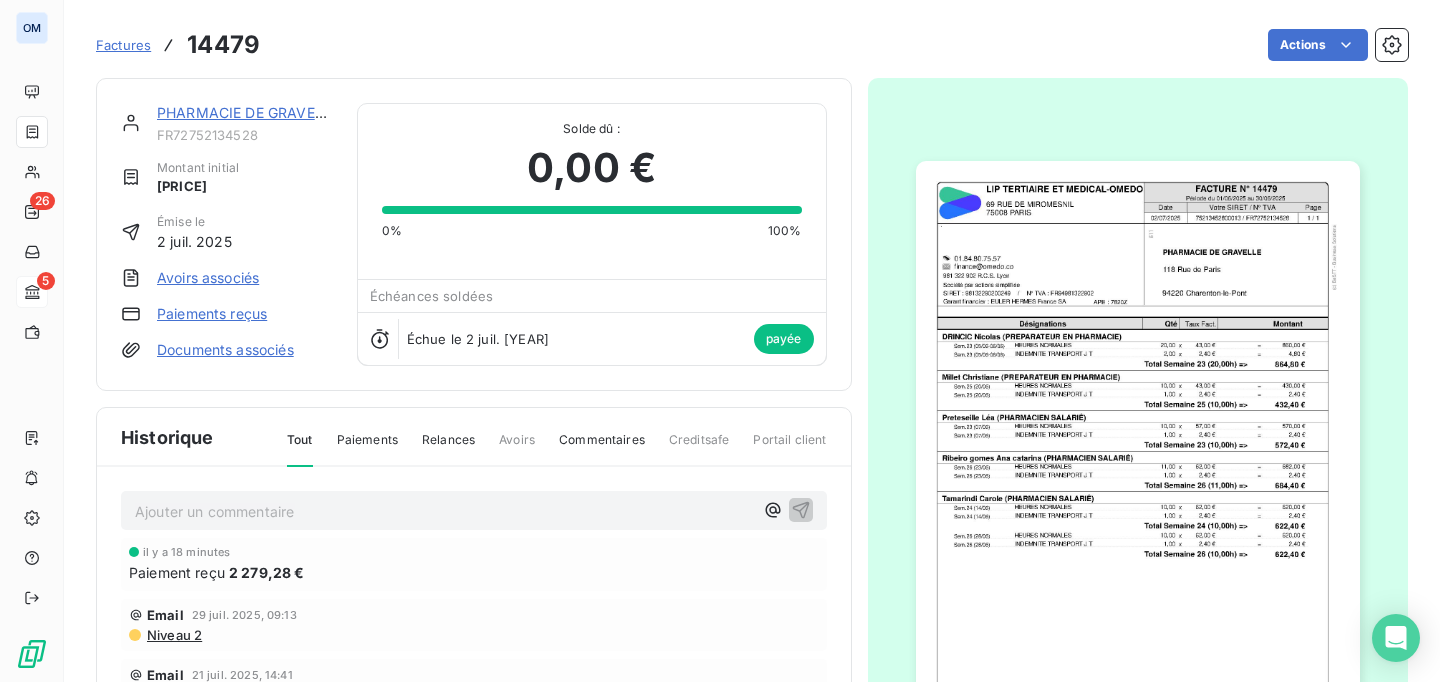 click on "PHARMACIE DE GRAVELLE" at bounding box center [248, 112] 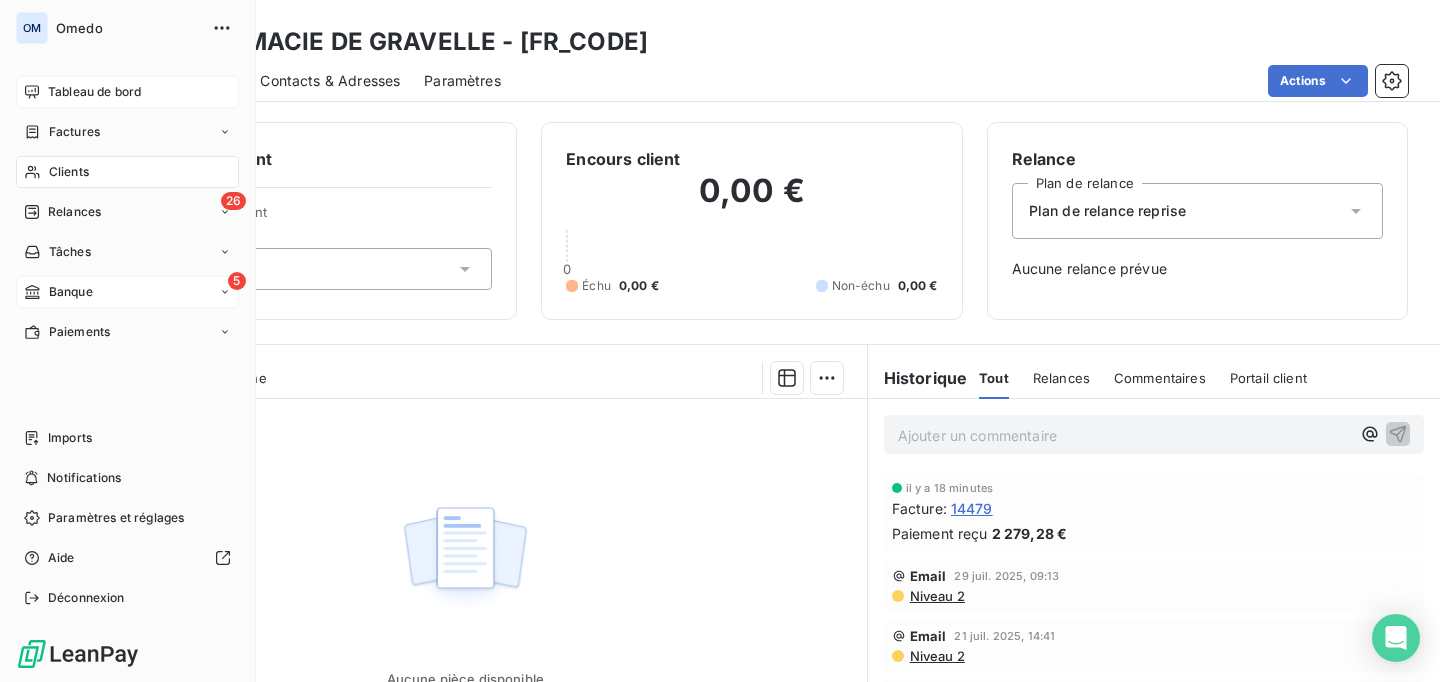 click 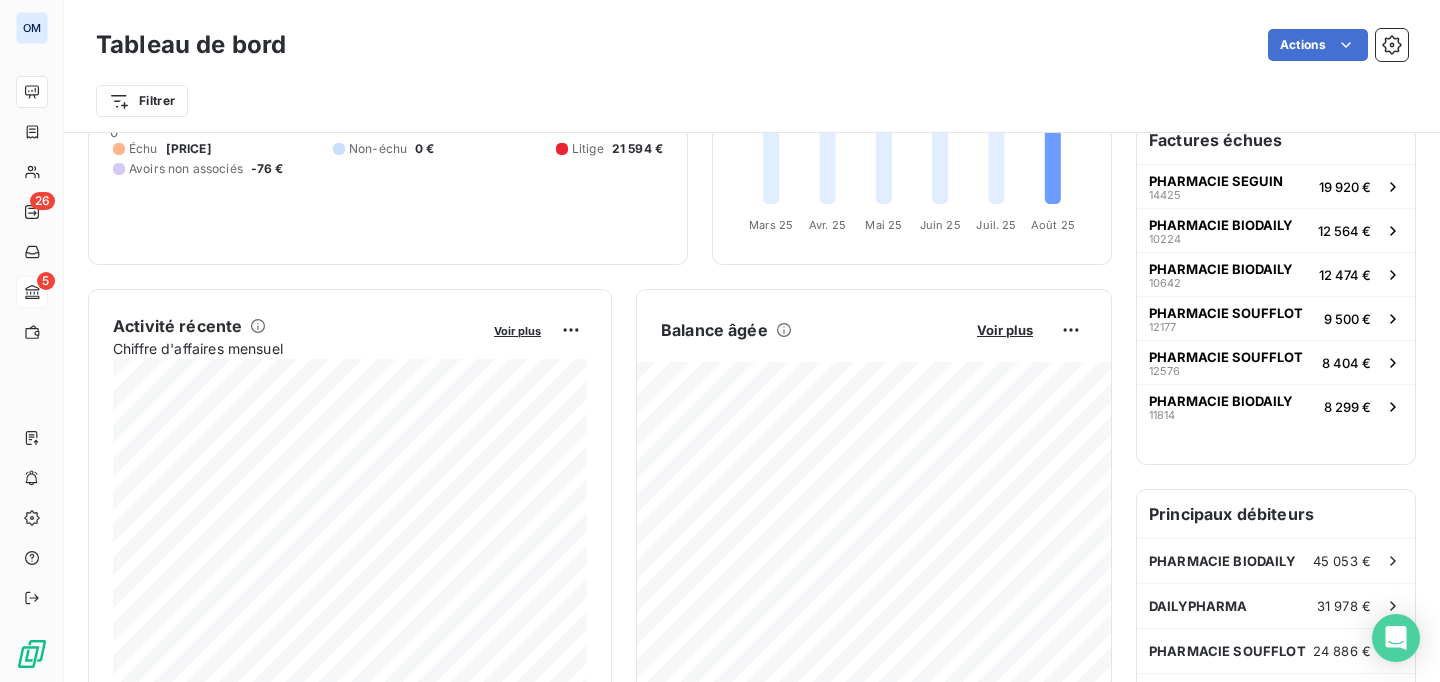 scroll, scrollTop: 225, scrollLeft: 0, axis: vertical 